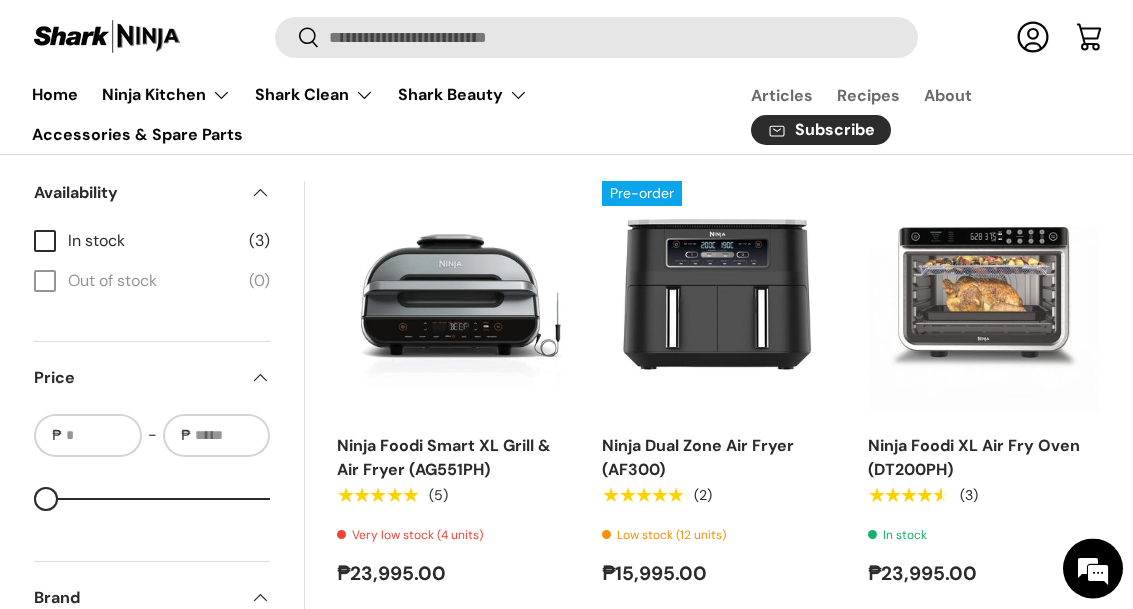 scroll, scrollTop: 701, scrollLeft: 0, axis: vertical 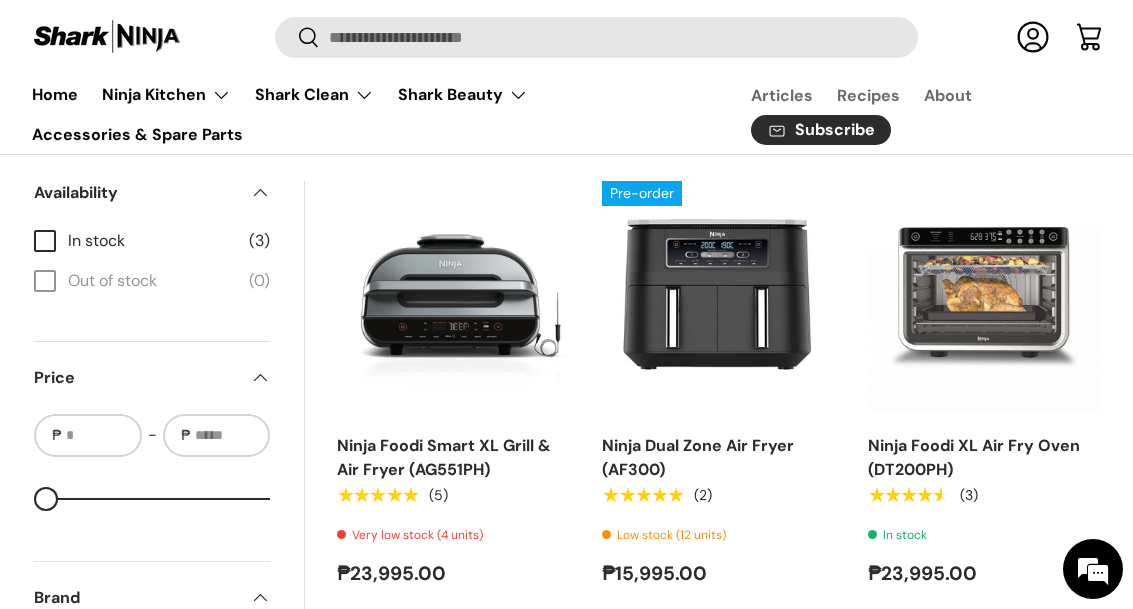 click at bounding box center (453, 297) 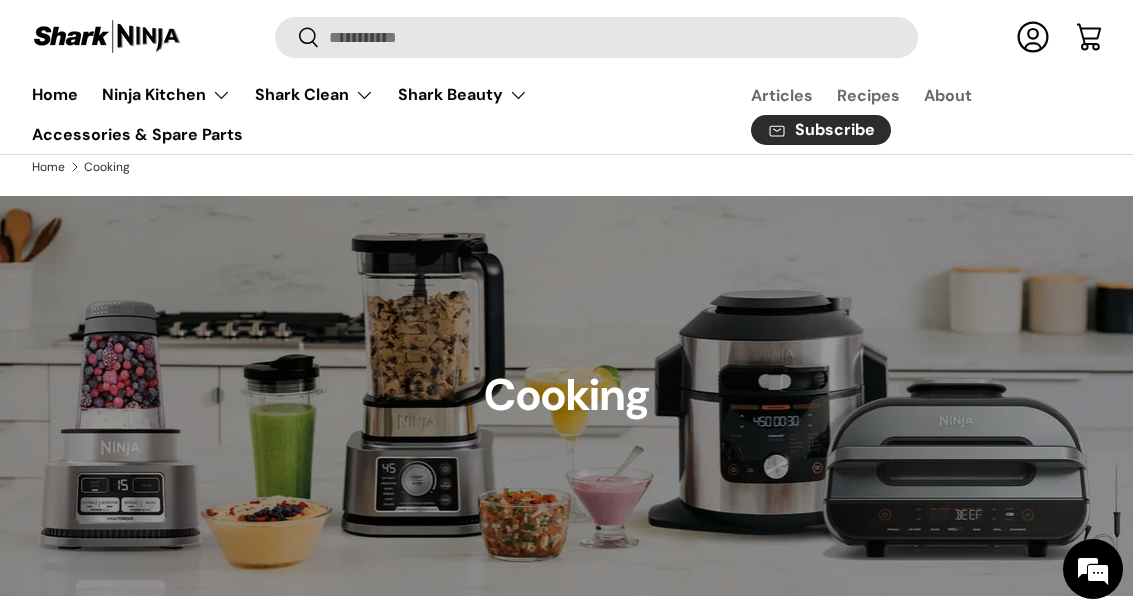 scroll, scrollTop: 701, scrollLeft: 0, axis: vertical 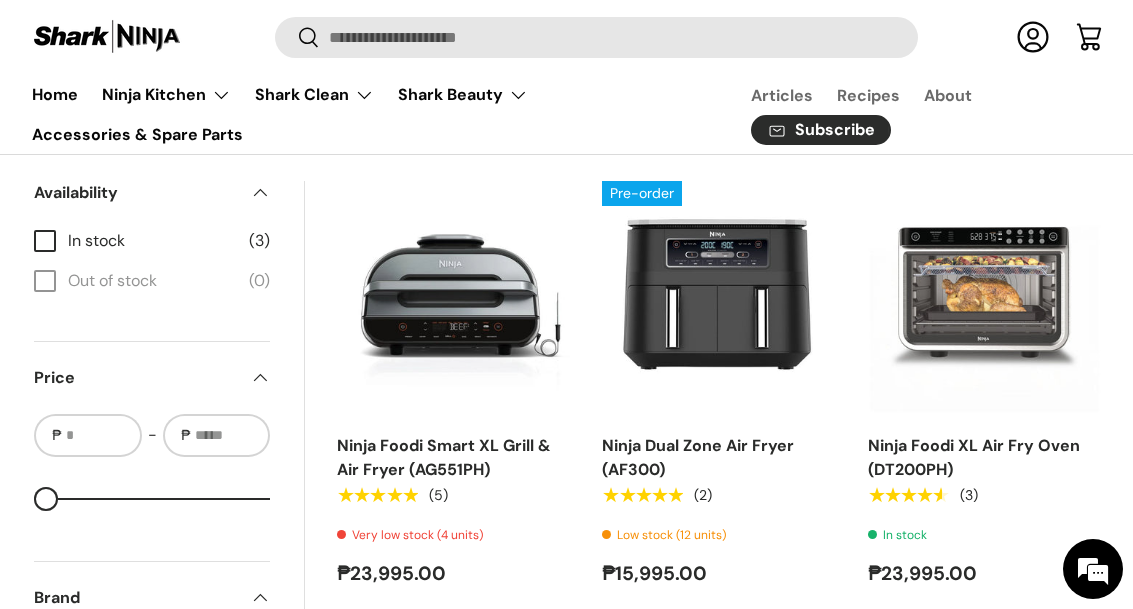 click at bounding box center [984, 297] 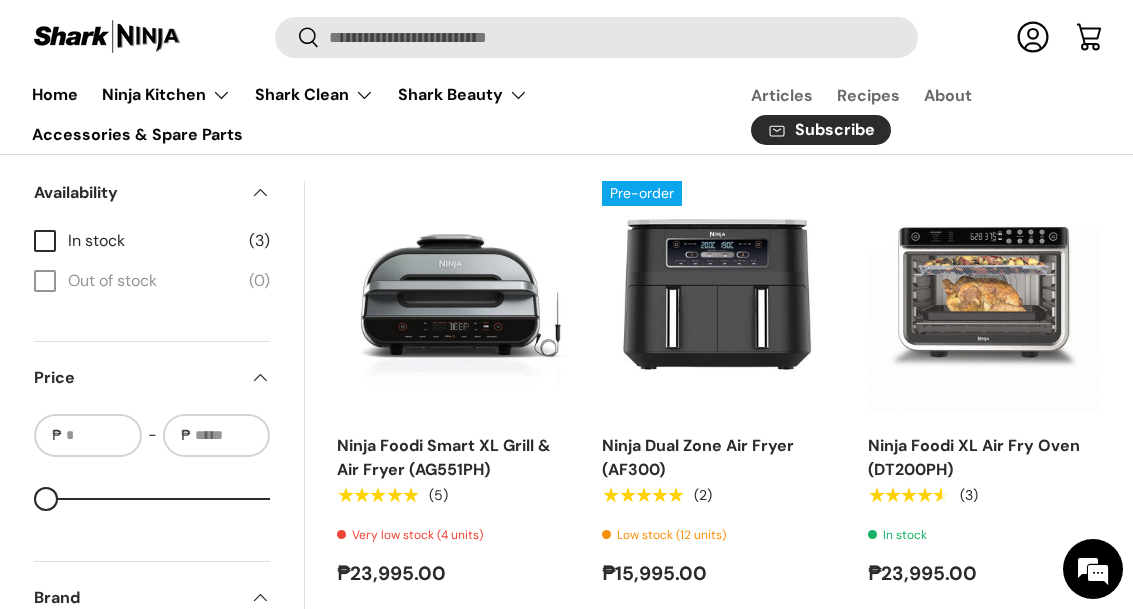 click at bounding box center [718, 297] 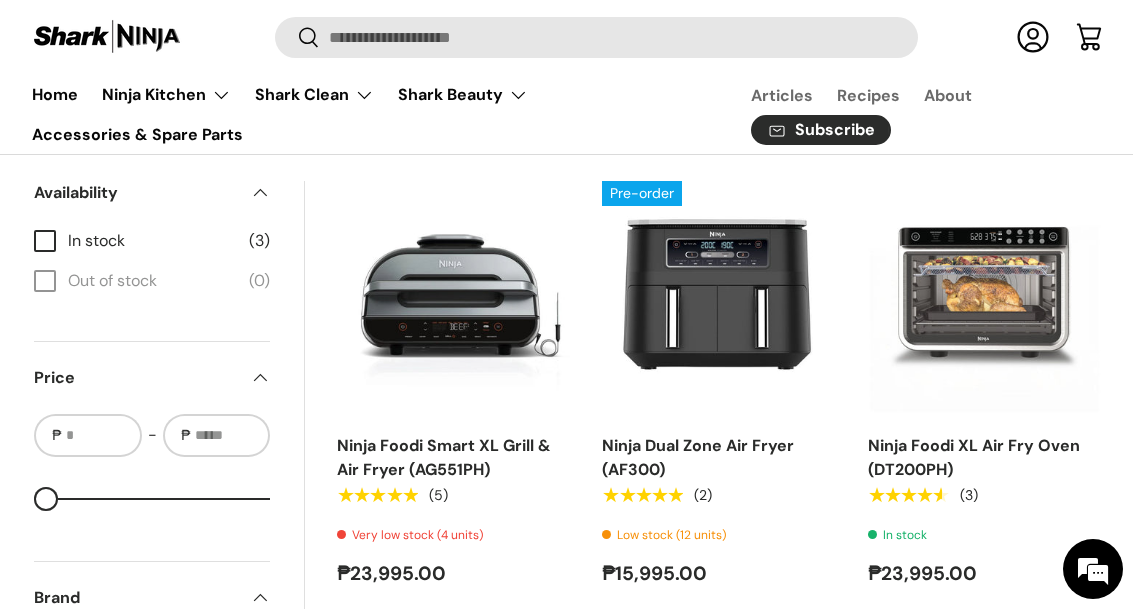 click on "Ninja Kitchen" at bounding box center (166, 95) 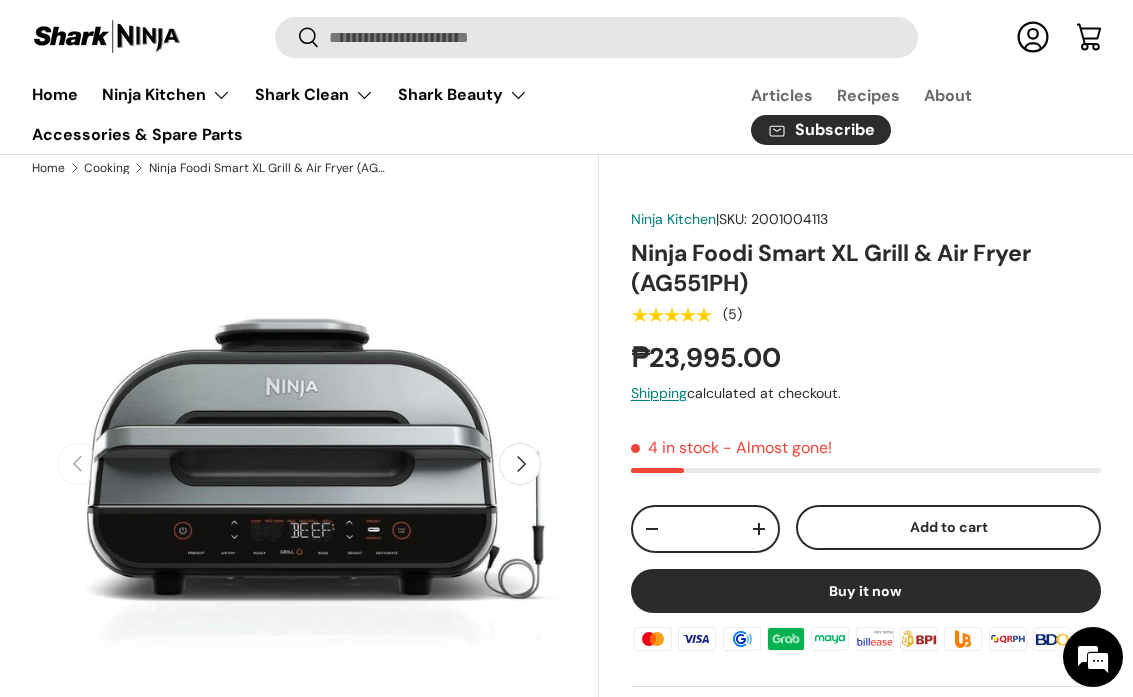 scroll, scrollTop: 52, scrollLeft: 0, axis: vertical 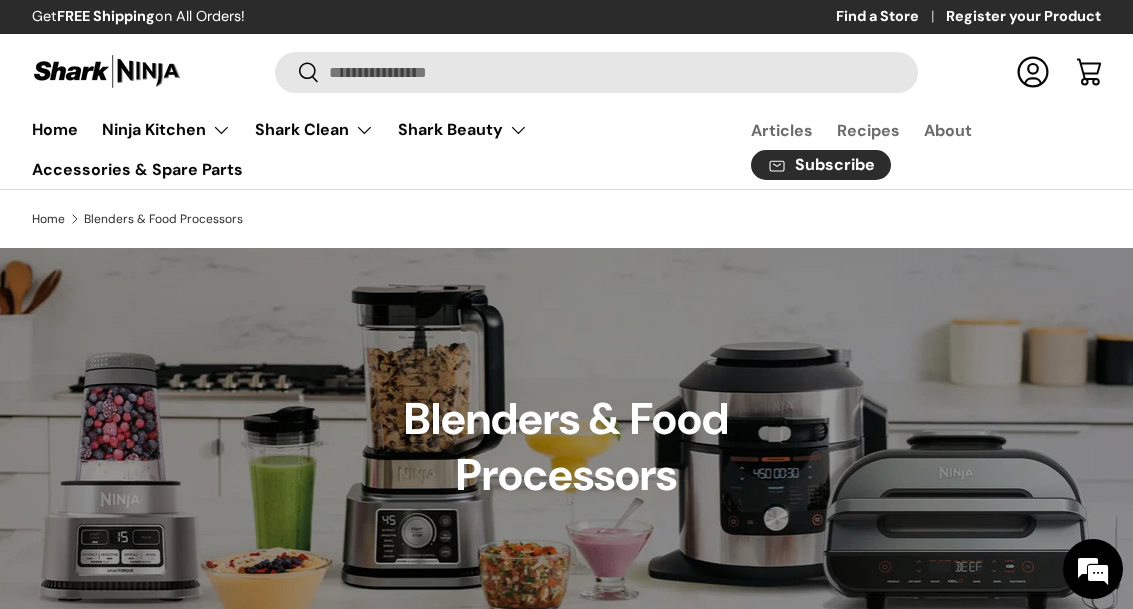 click on "Shark Clean" at bounding box center (314, 130) 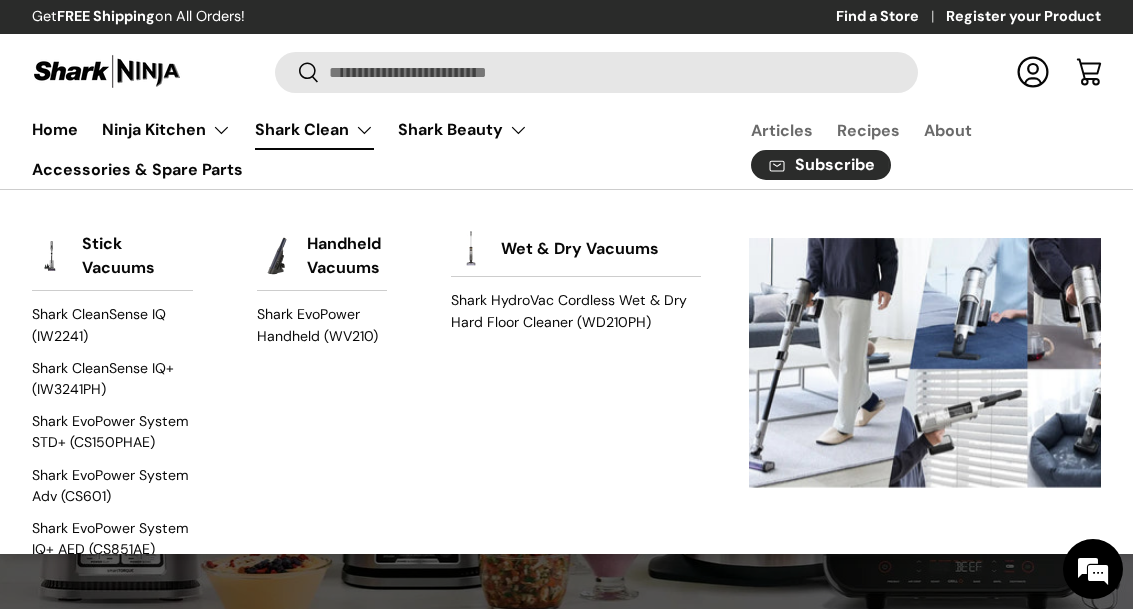 scroll, scrollTop: 0, scrollLeft: 0, axis: both 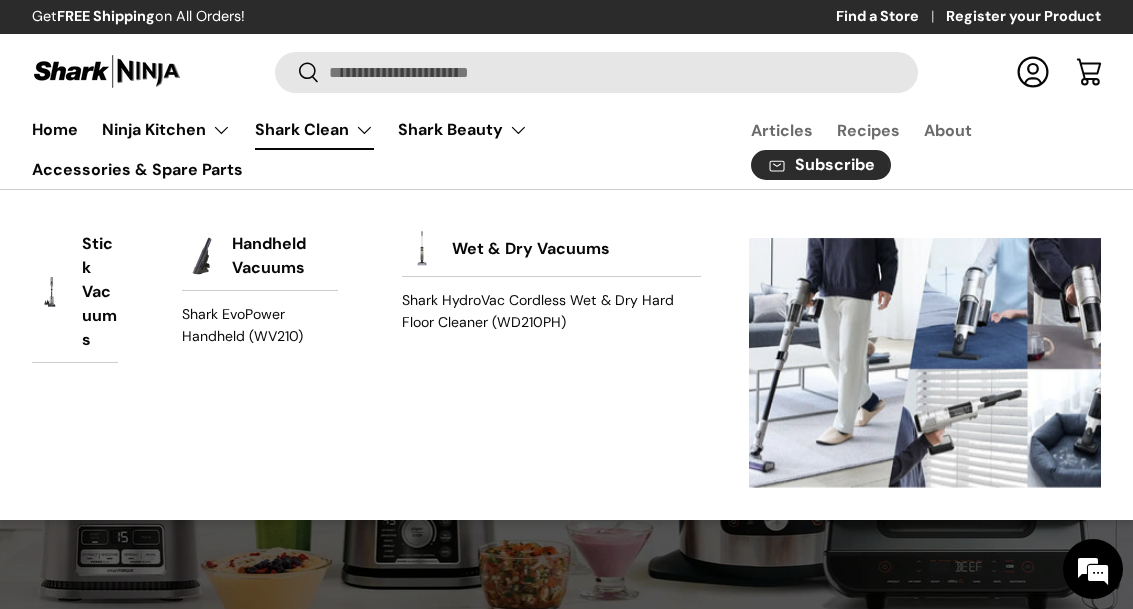 click at bounding box center [52, 292] 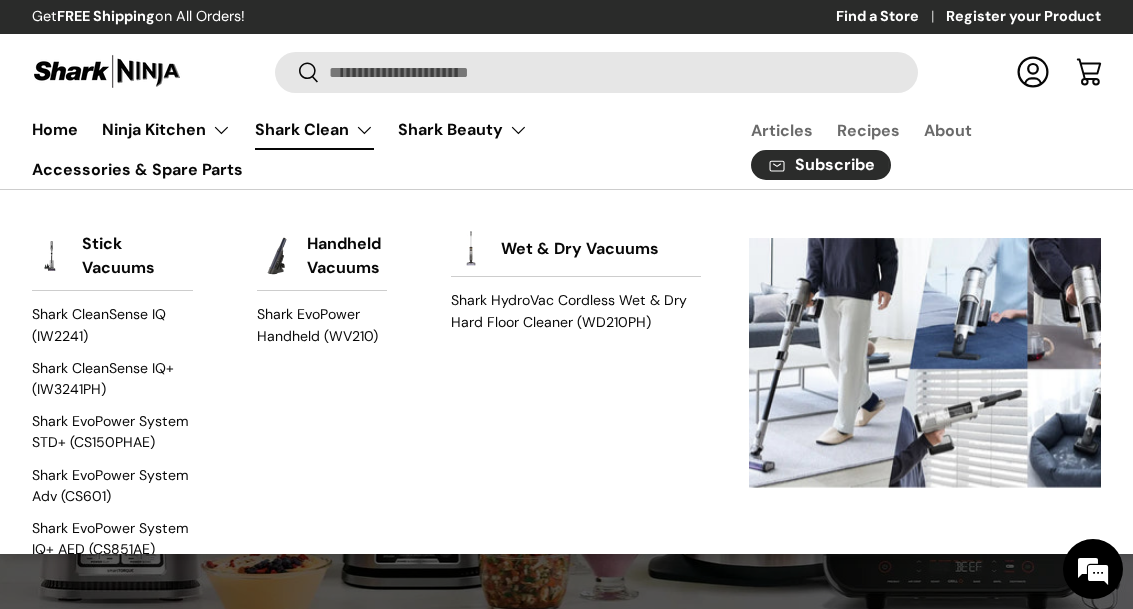 click at bounding box center (52, 256) 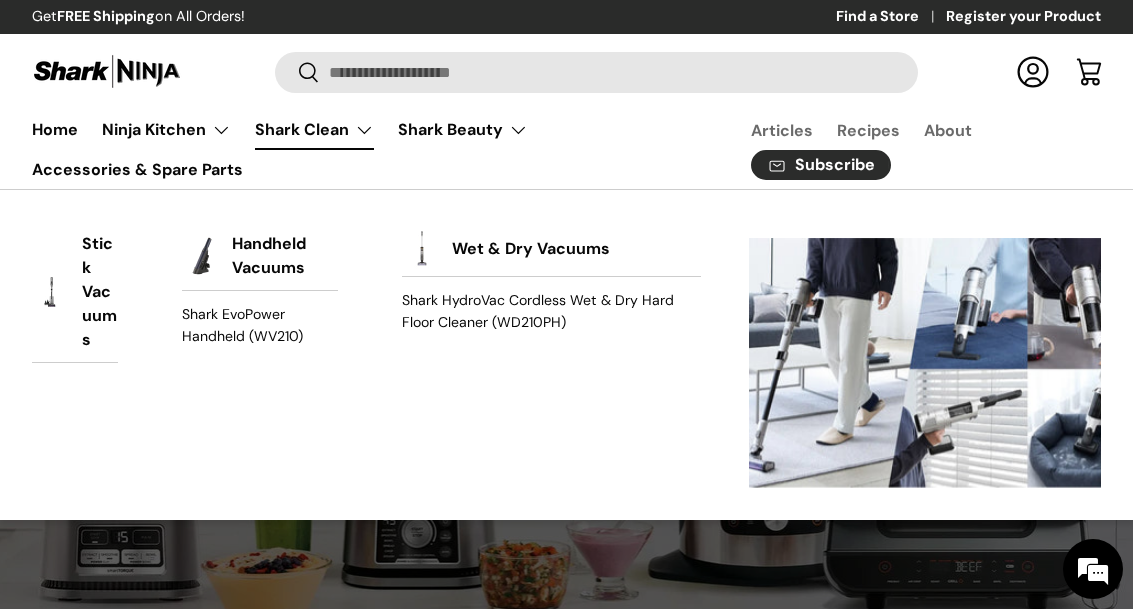 click on "Stick Vacuums" at bounding box center [100, 292] 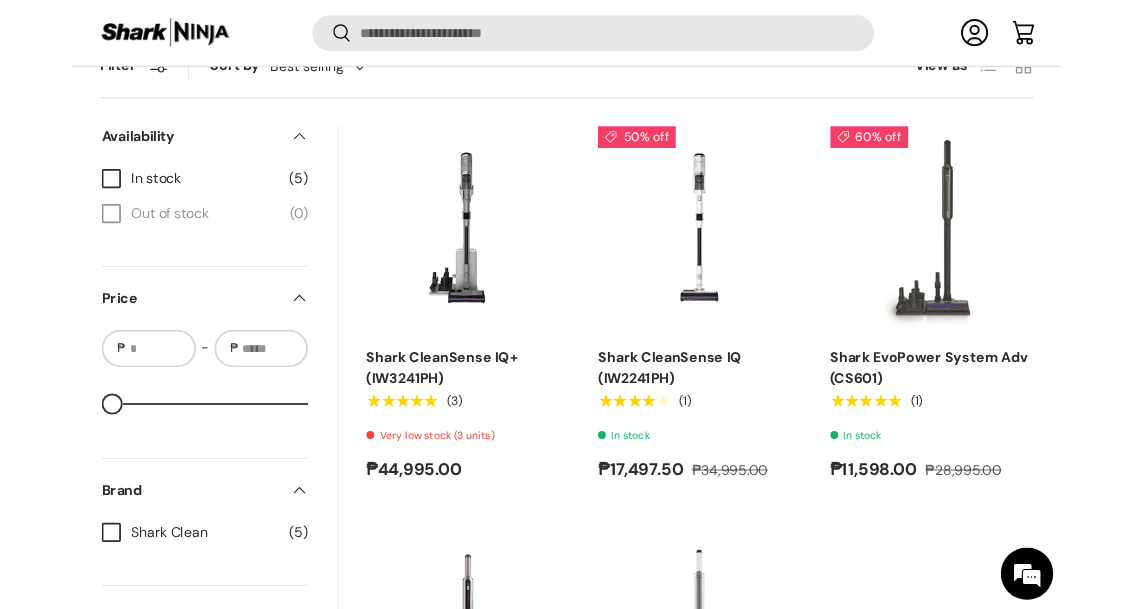 scroll, scrollTop: 734, scrollLeft: 0, axis: vertical 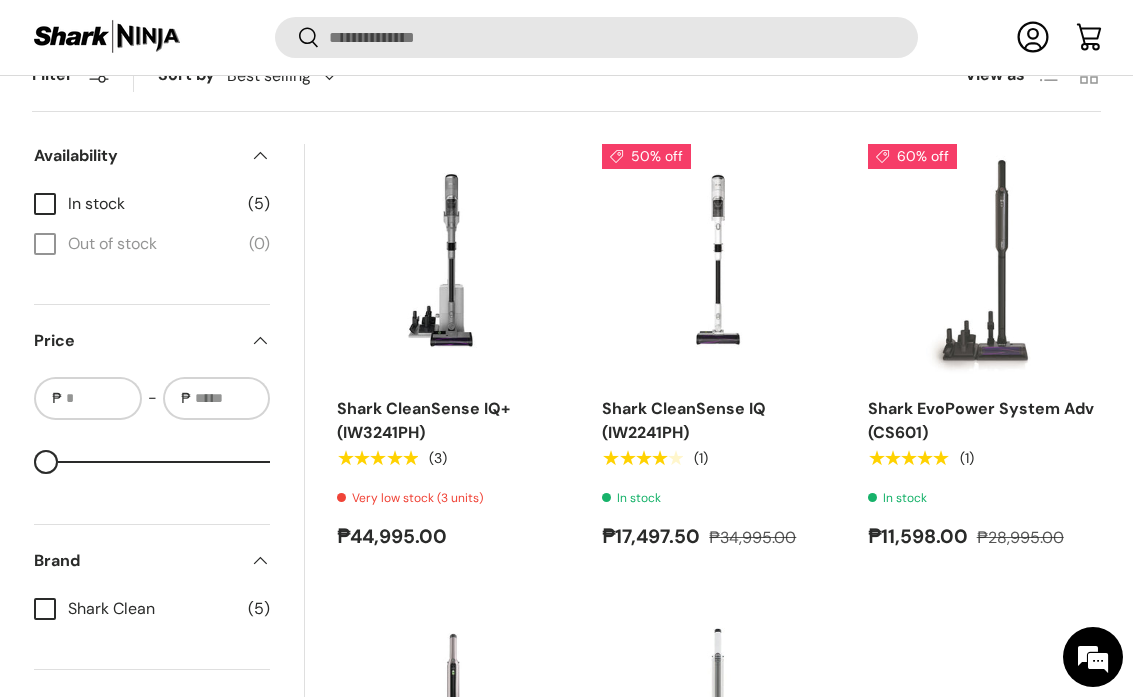 click at bounding box center (453, 260) 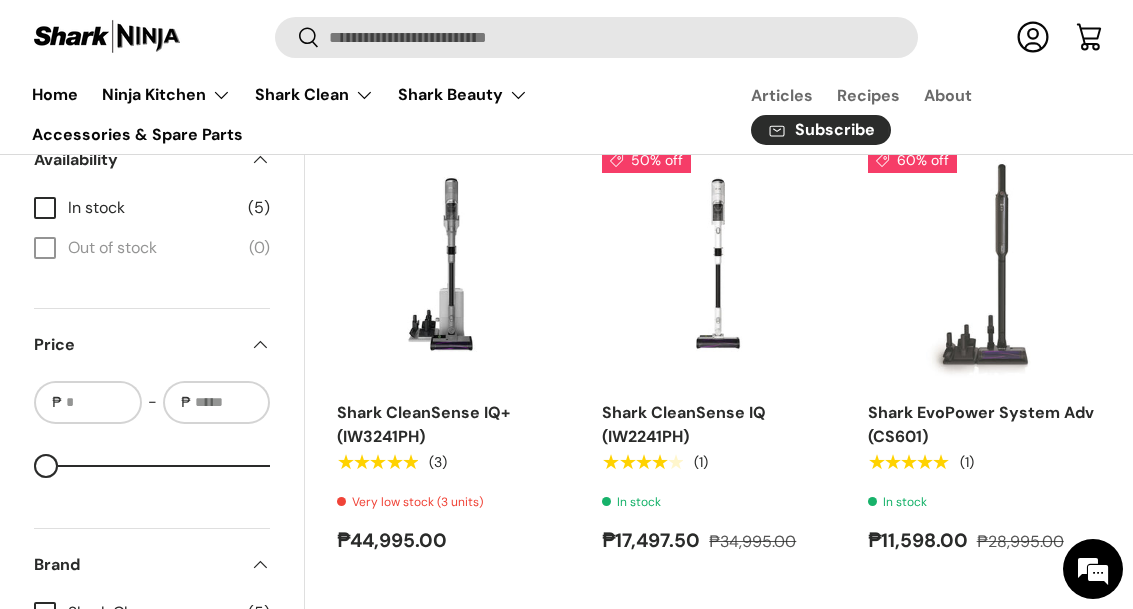 scroll, scrollTop: 0, scrollLeft: 0, axis: both 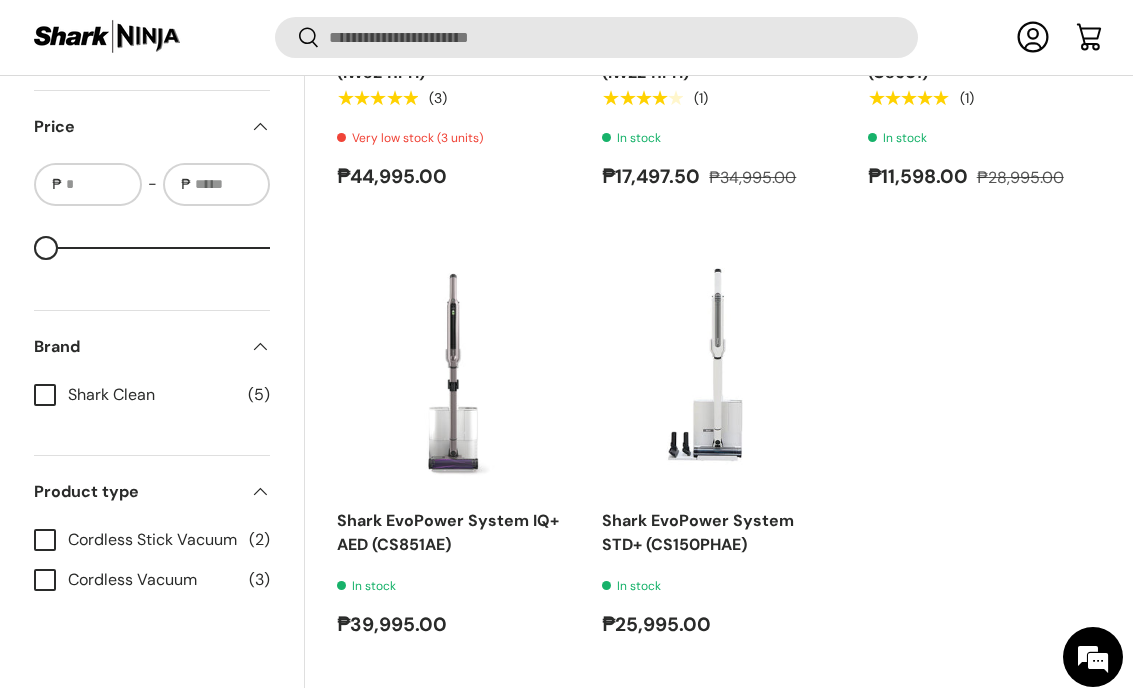 click at bounding box center [453, 372] 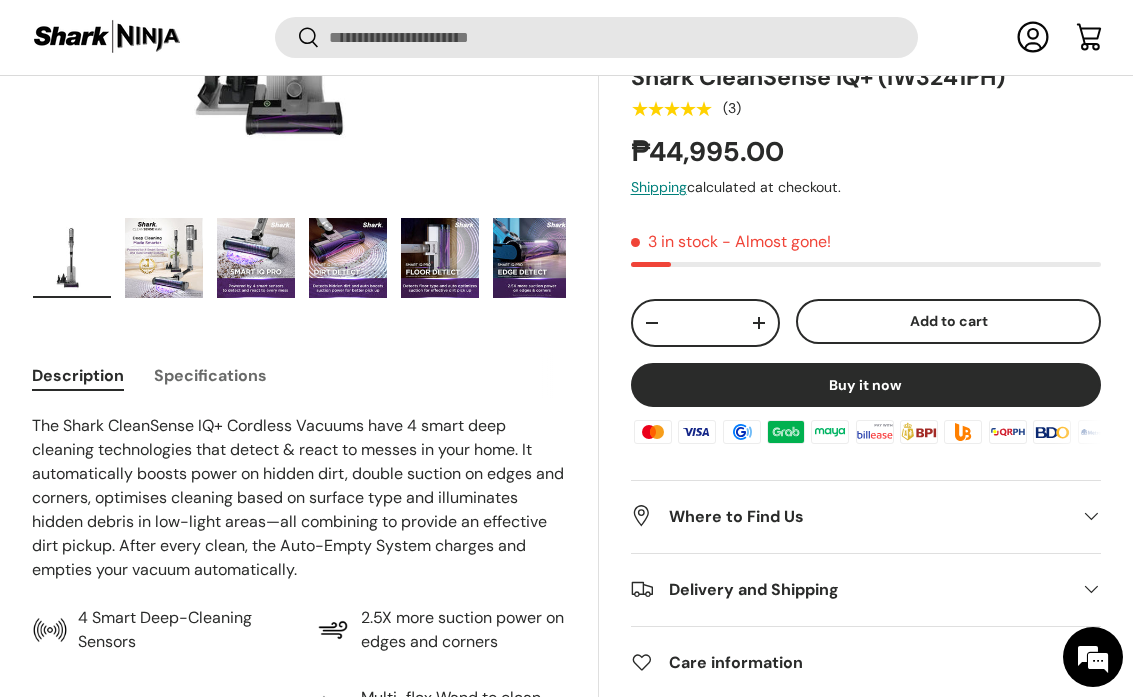 scroll, scrollTop: 578, scrollLeft: 0, axis: vertical 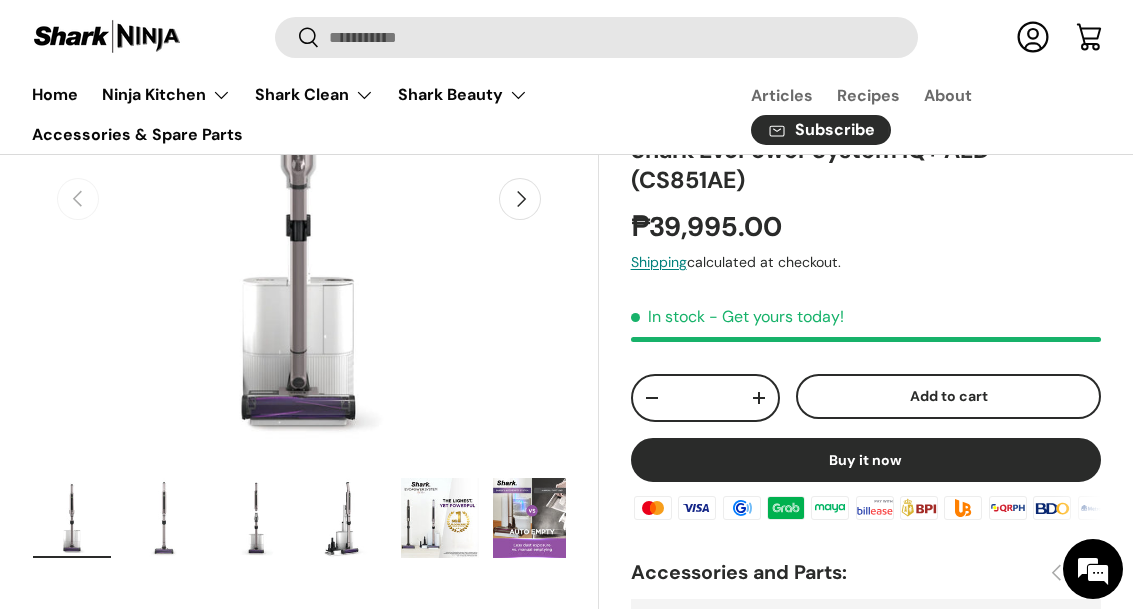 click on "Shark Clean" at bounding box center (314, 95) 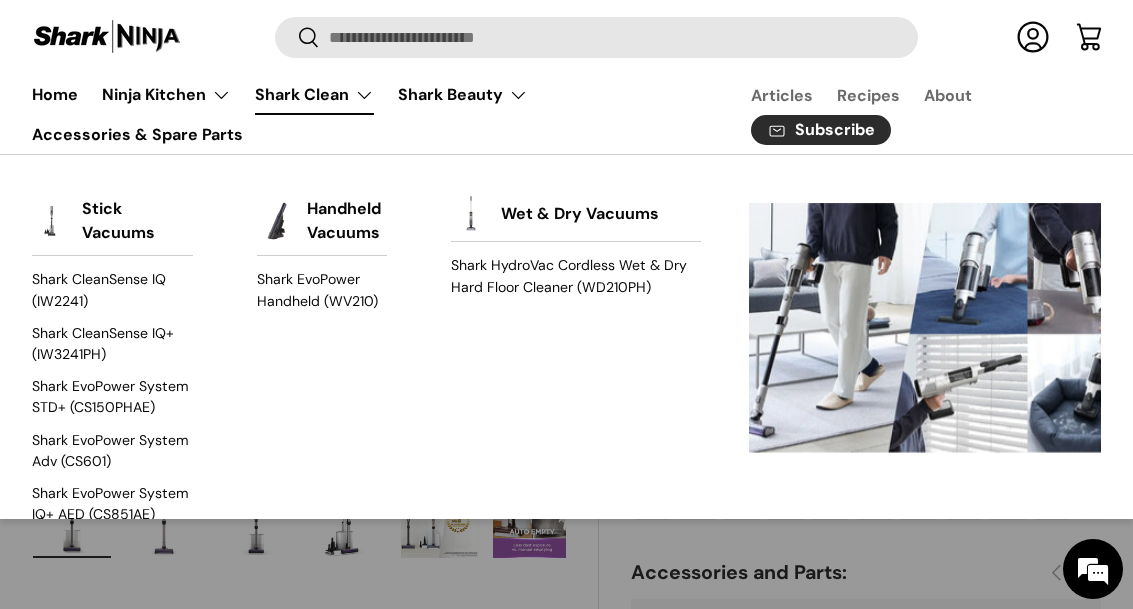 click on "Wet & Dry Vacuums" at bounding box center [580, 214] 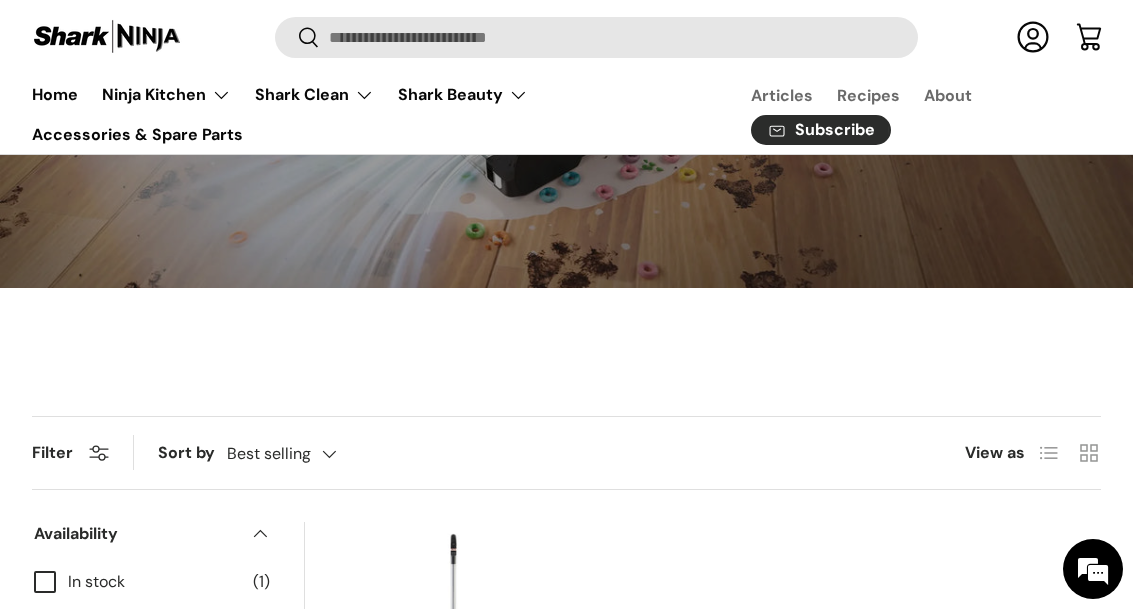 scroll, scrollTop: 278, scrollLeft: 0, axis: vertical 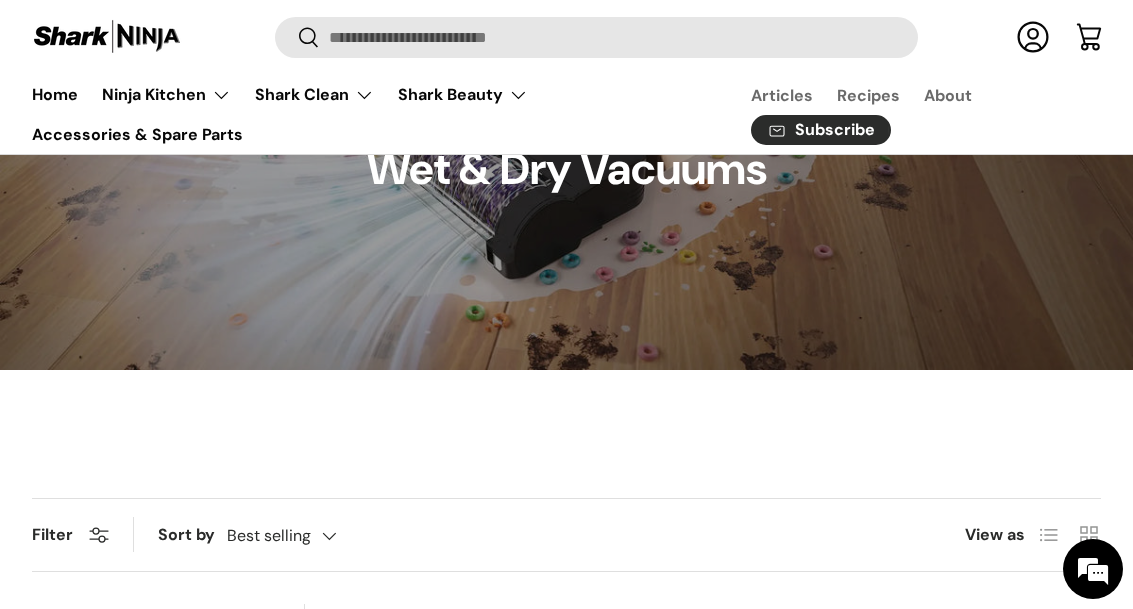 click on "Shark Beauty" at bounding box center [463, 95] 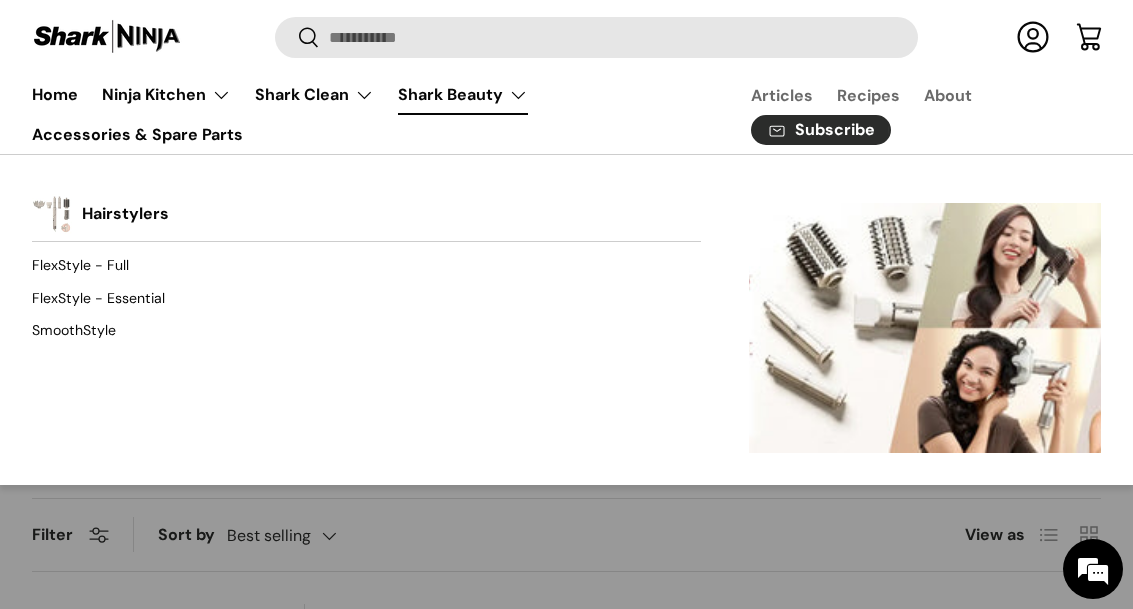 click on "Hairstylers" at bounding box center [125, 214] 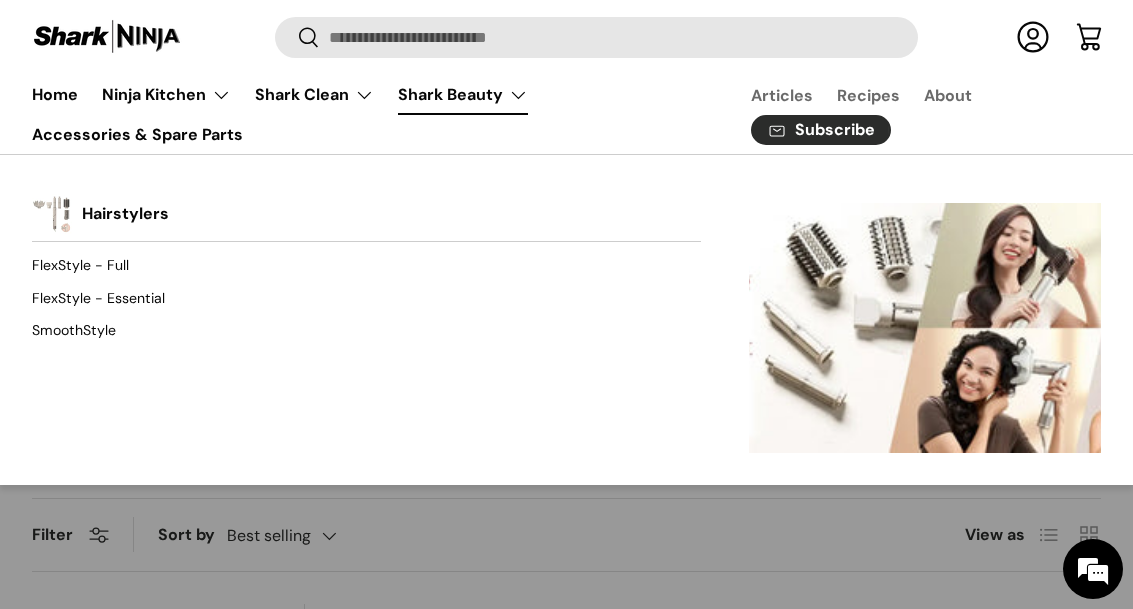 click on "Accessories & Spare Parts" at bounding box center [137, 134] 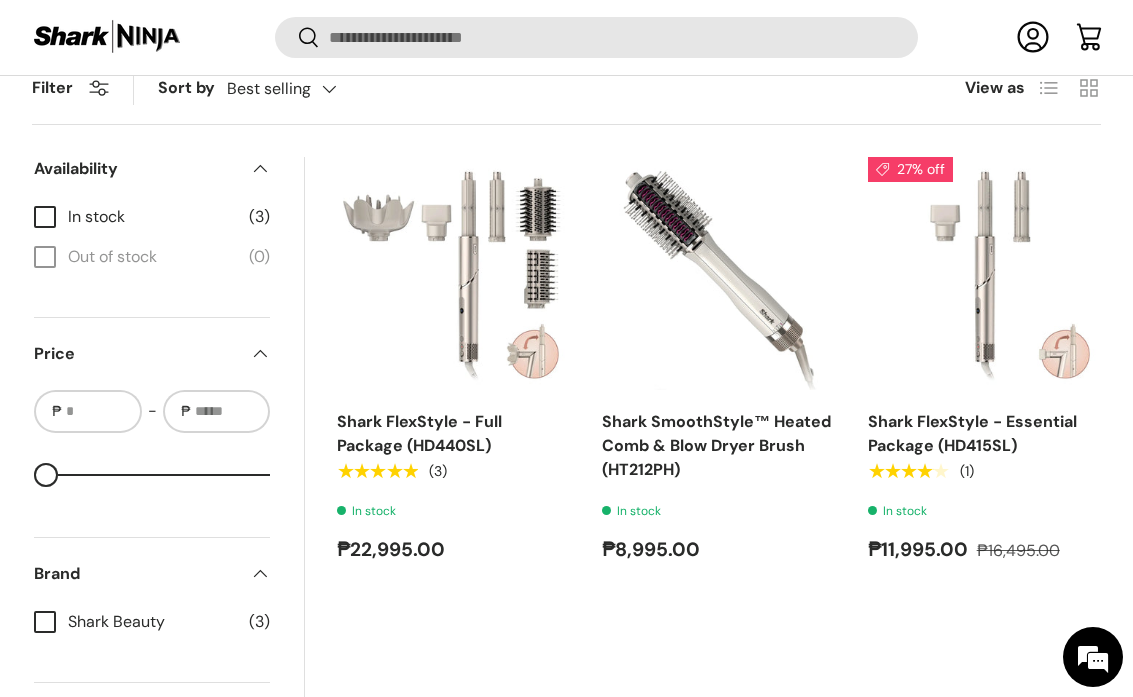 scroll, scrollTop: 722, scrollLeft: 0, axis: vertical 